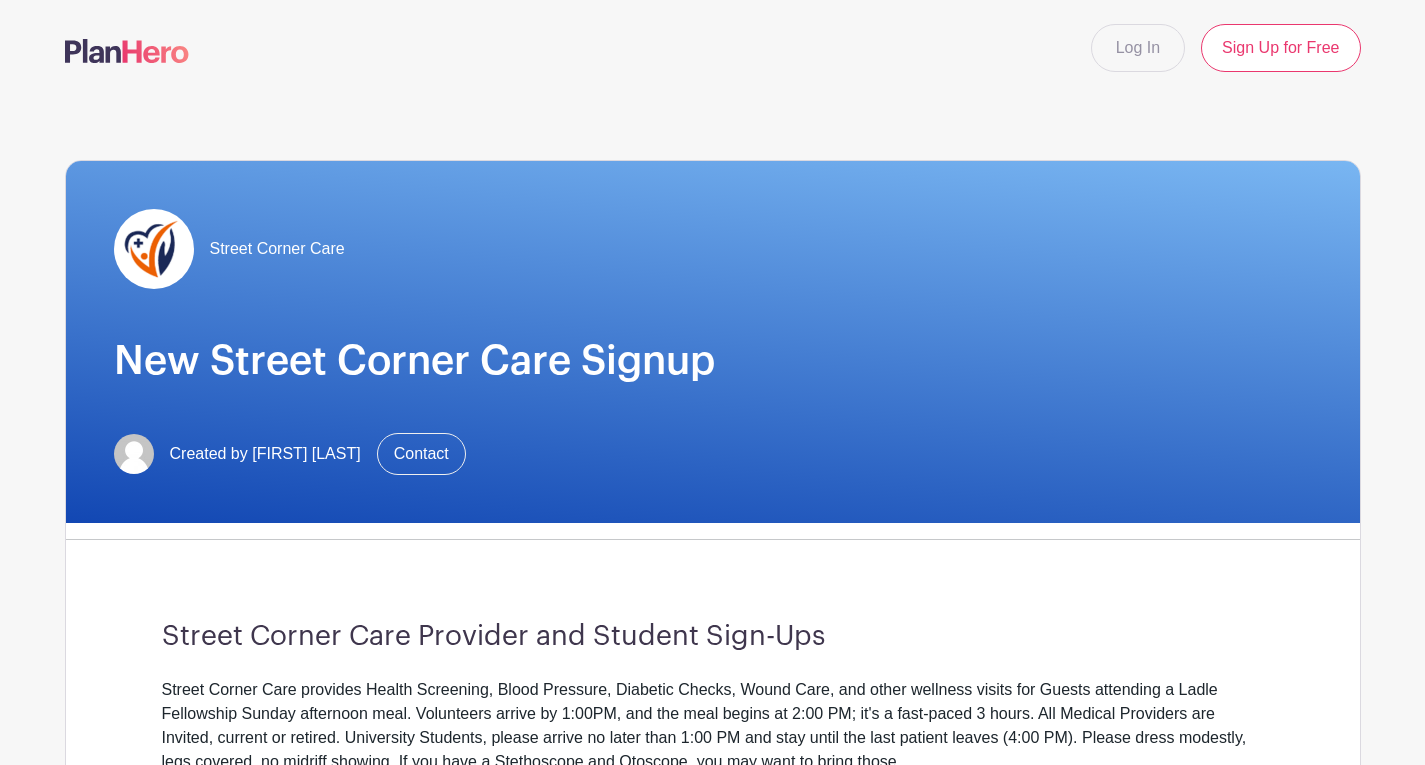 scroll, scrollTop: 191, scrollLeft: 0, axis: vertical 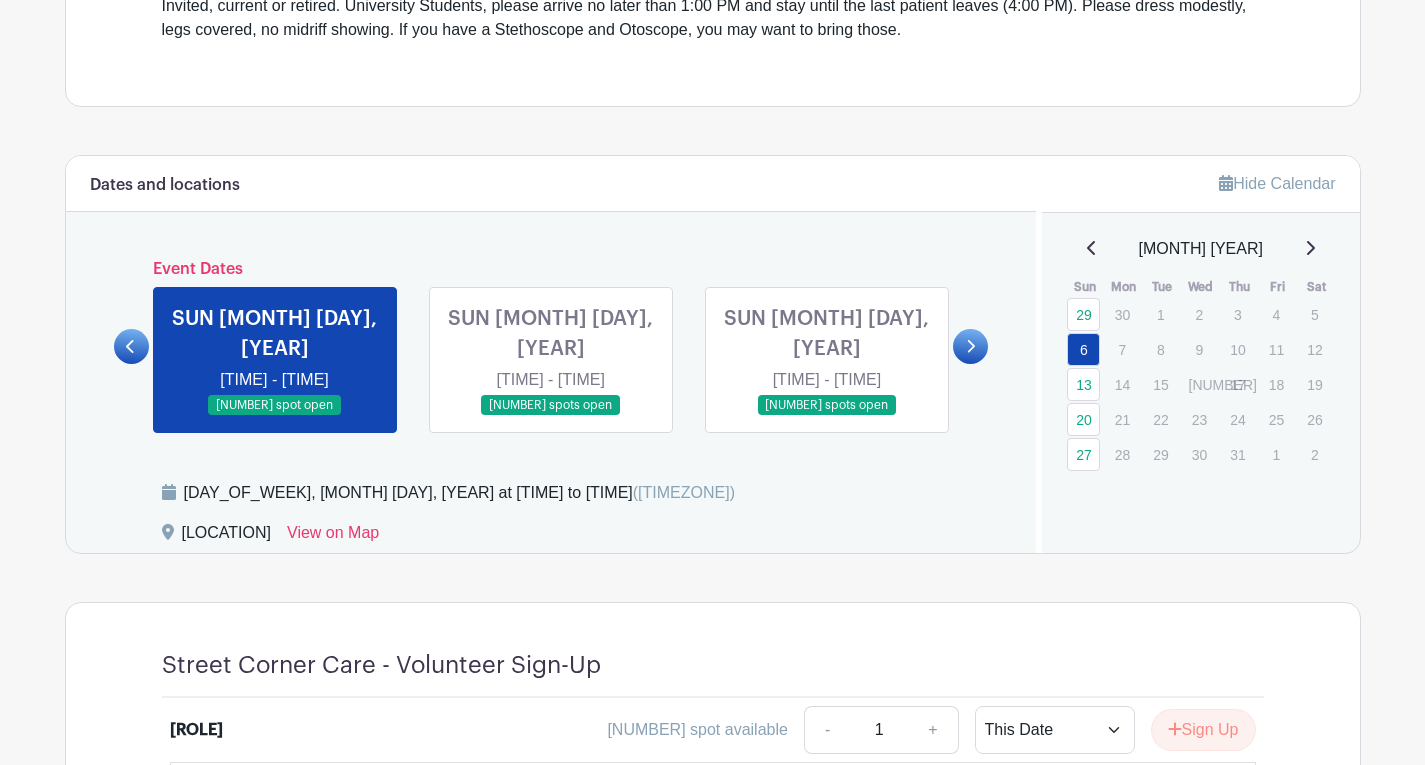 click at bounding box center (275, 416) 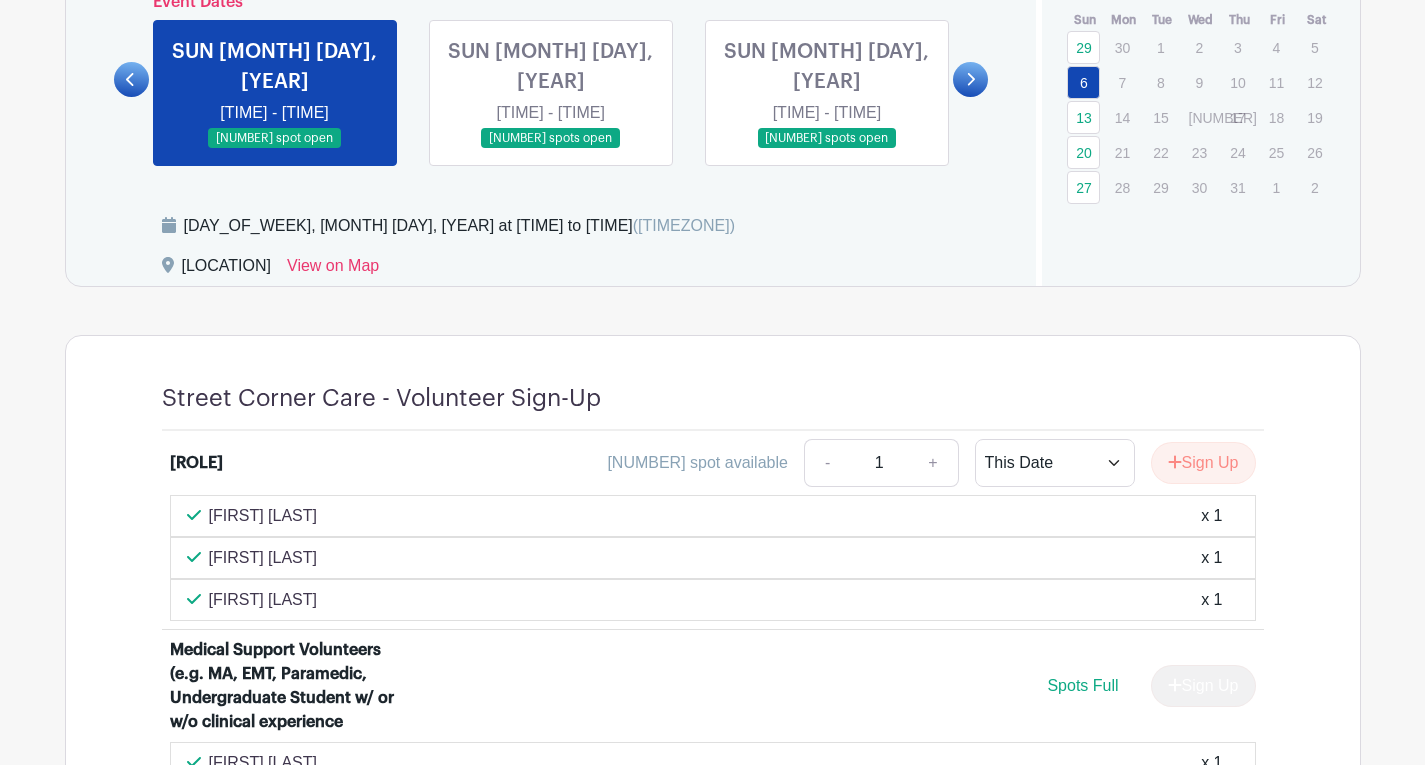 scroll, scrollTop: 1030, scrollLeft: 0, axis: vertical 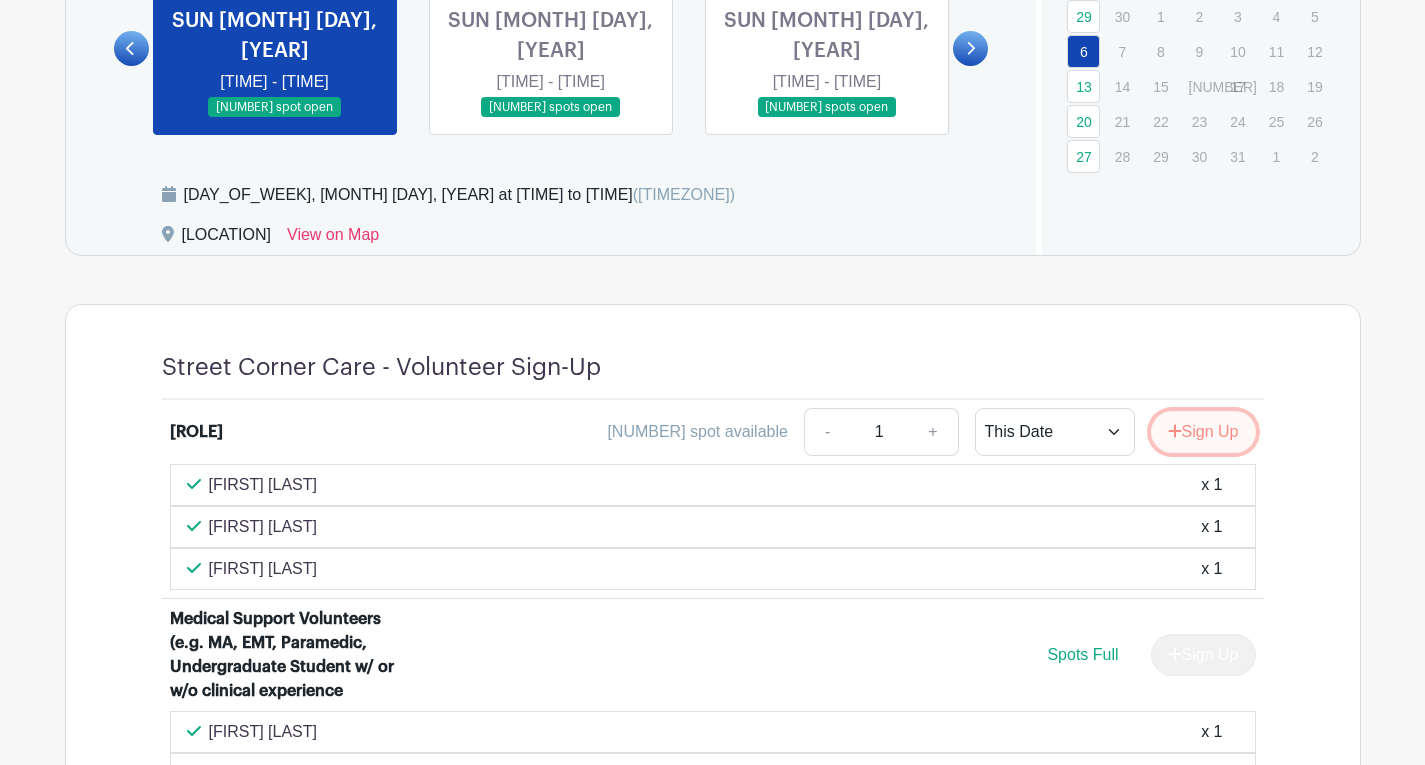 click at bounding box center (1175, 431) 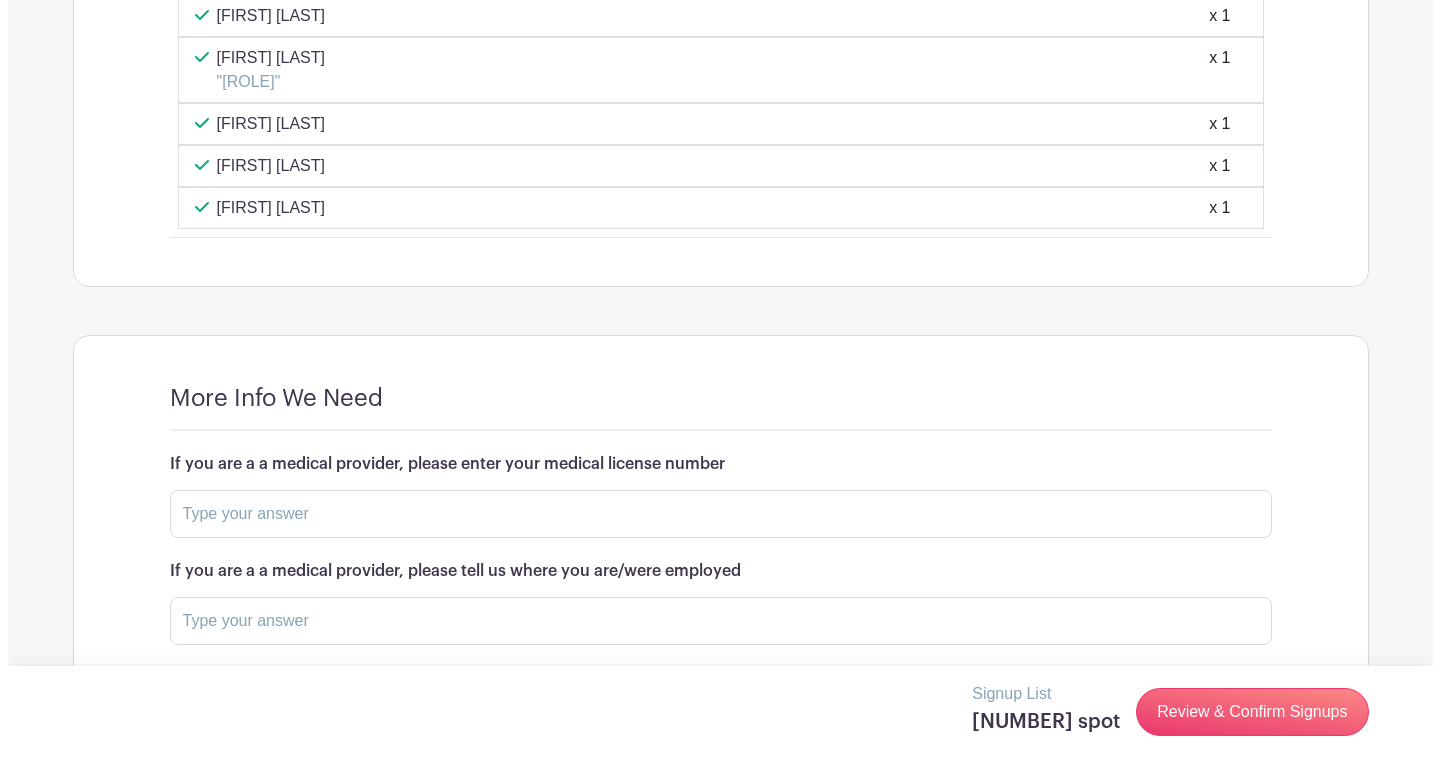 scroll, scrollTop: 1980, scrollLeft: 0, axis: vertical 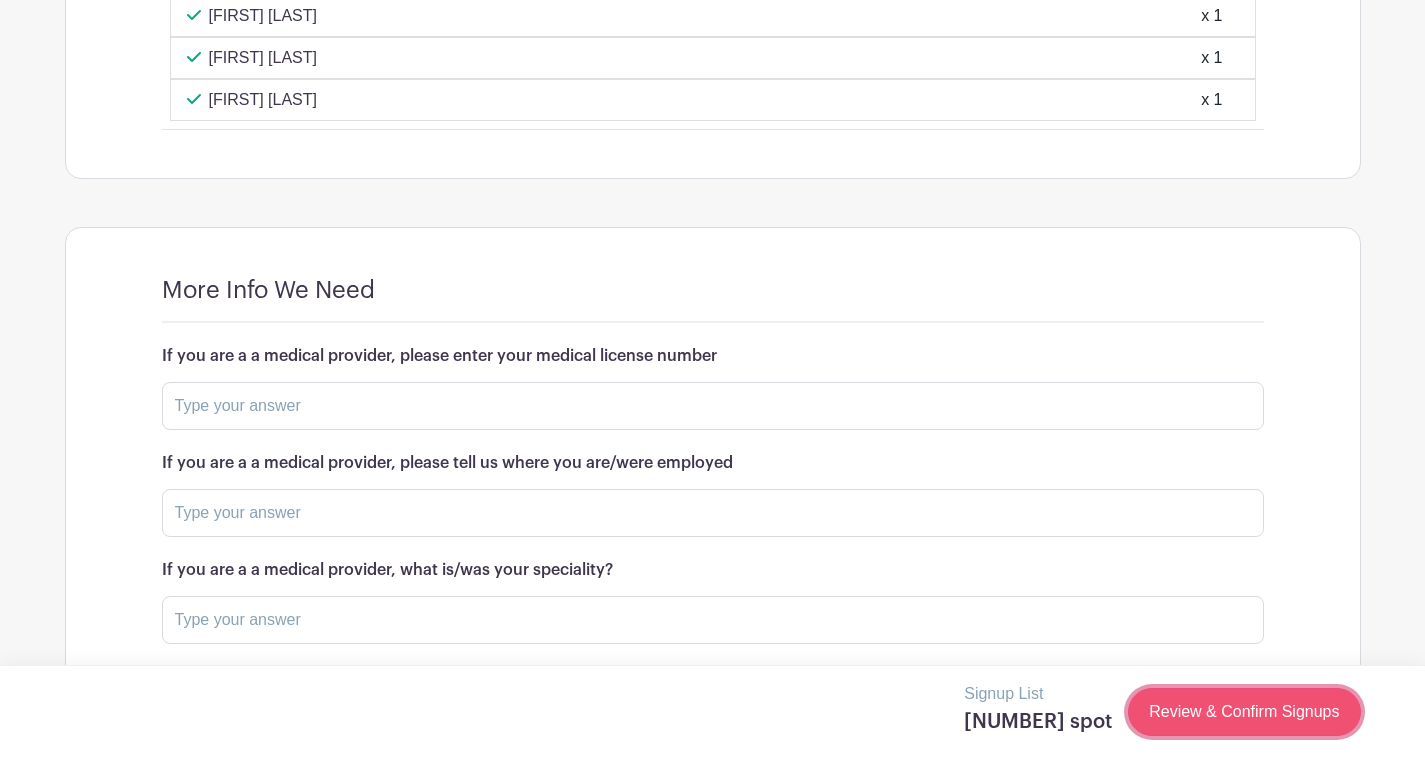 click on "[KEYWORD] & [KEYWORD] [KEYWORD]" at bounding box center [1244, 712] 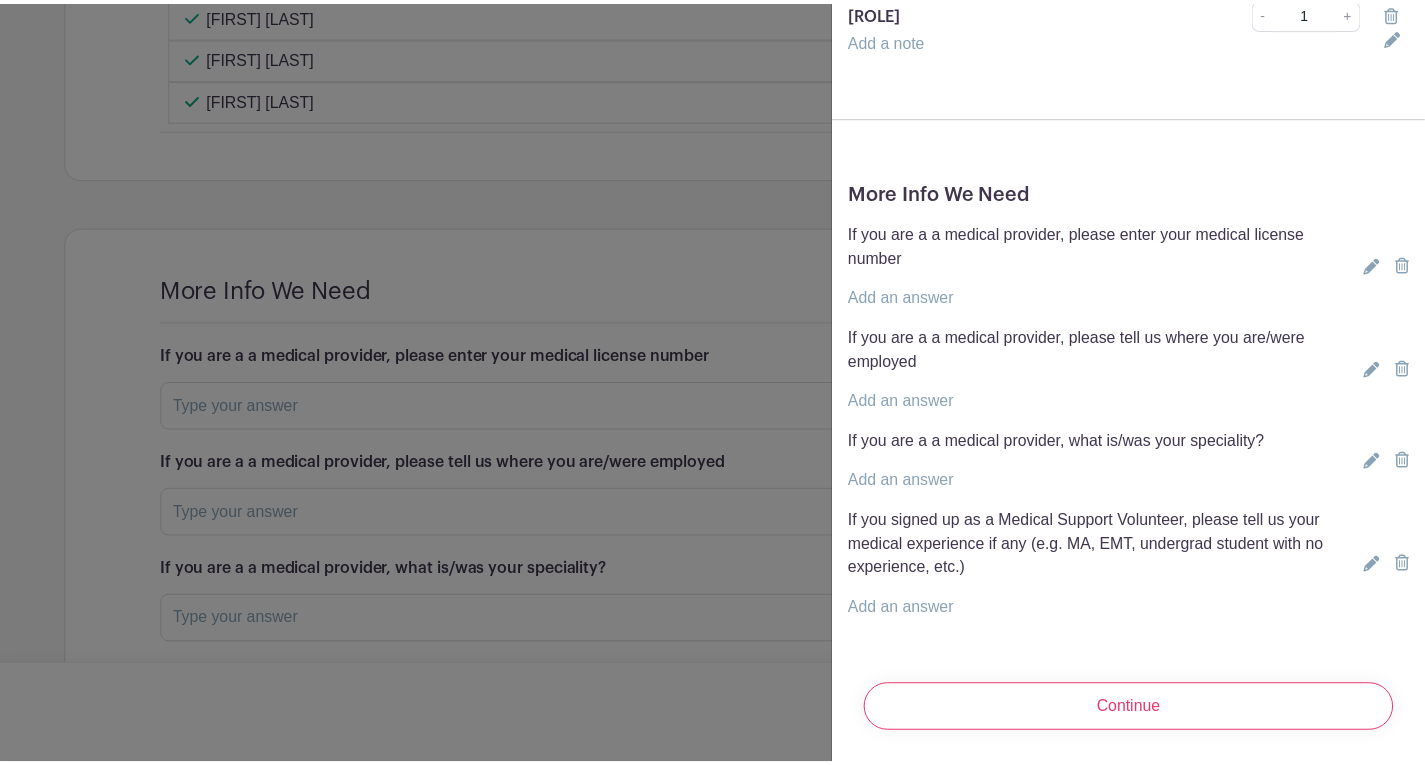 scroll, scrollTop: 0, scrollLeft: 0, axis: both 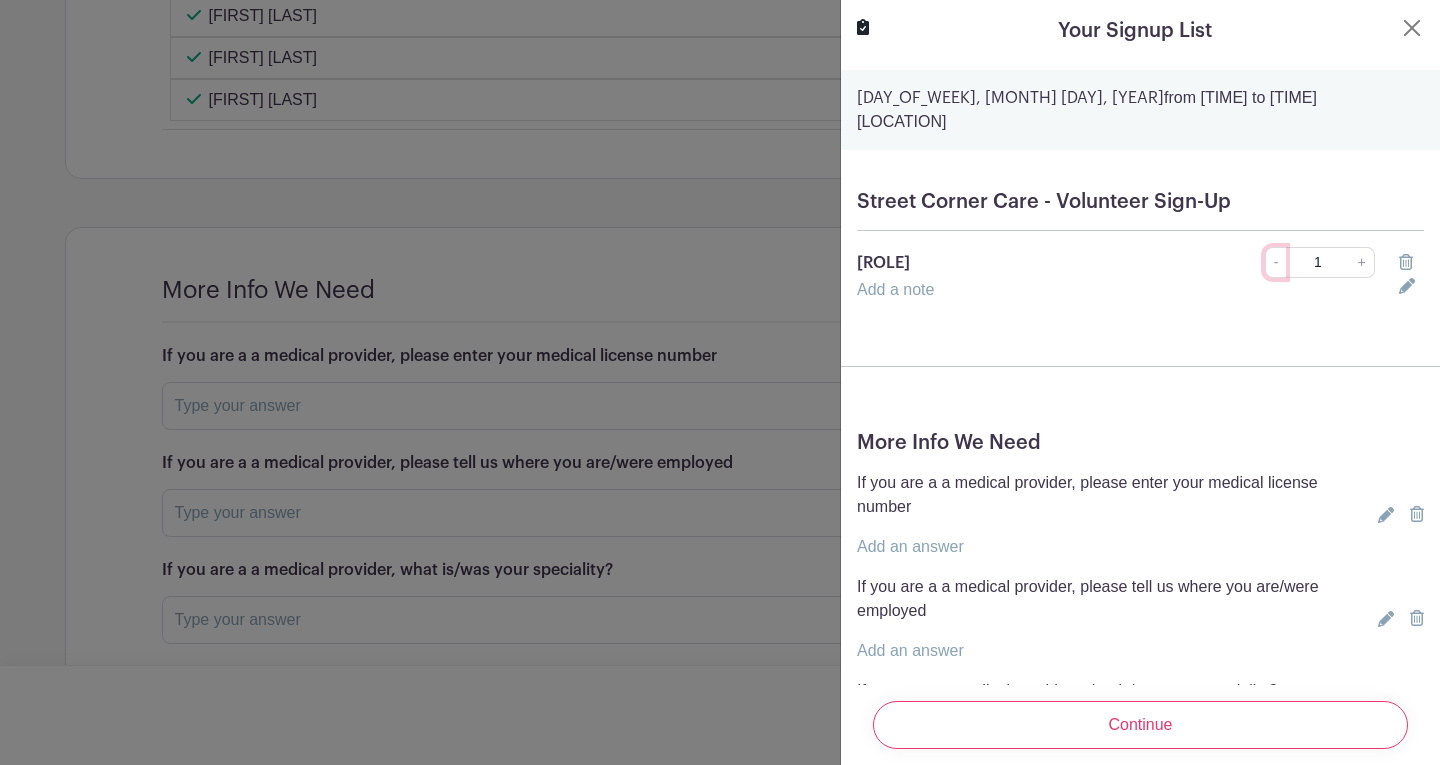 click on "-" at bounding box center [1276, 262] 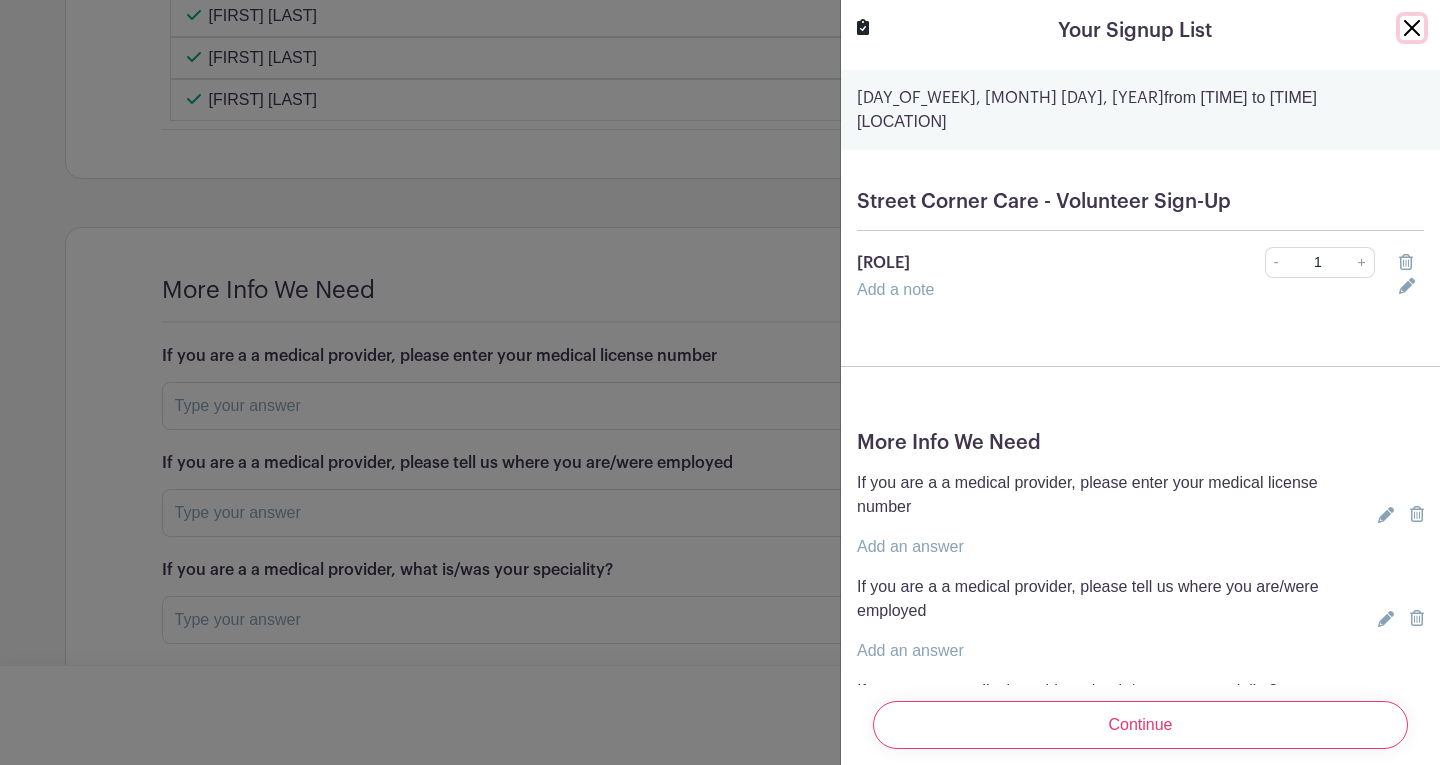 click at bounding box center (1412, 28) 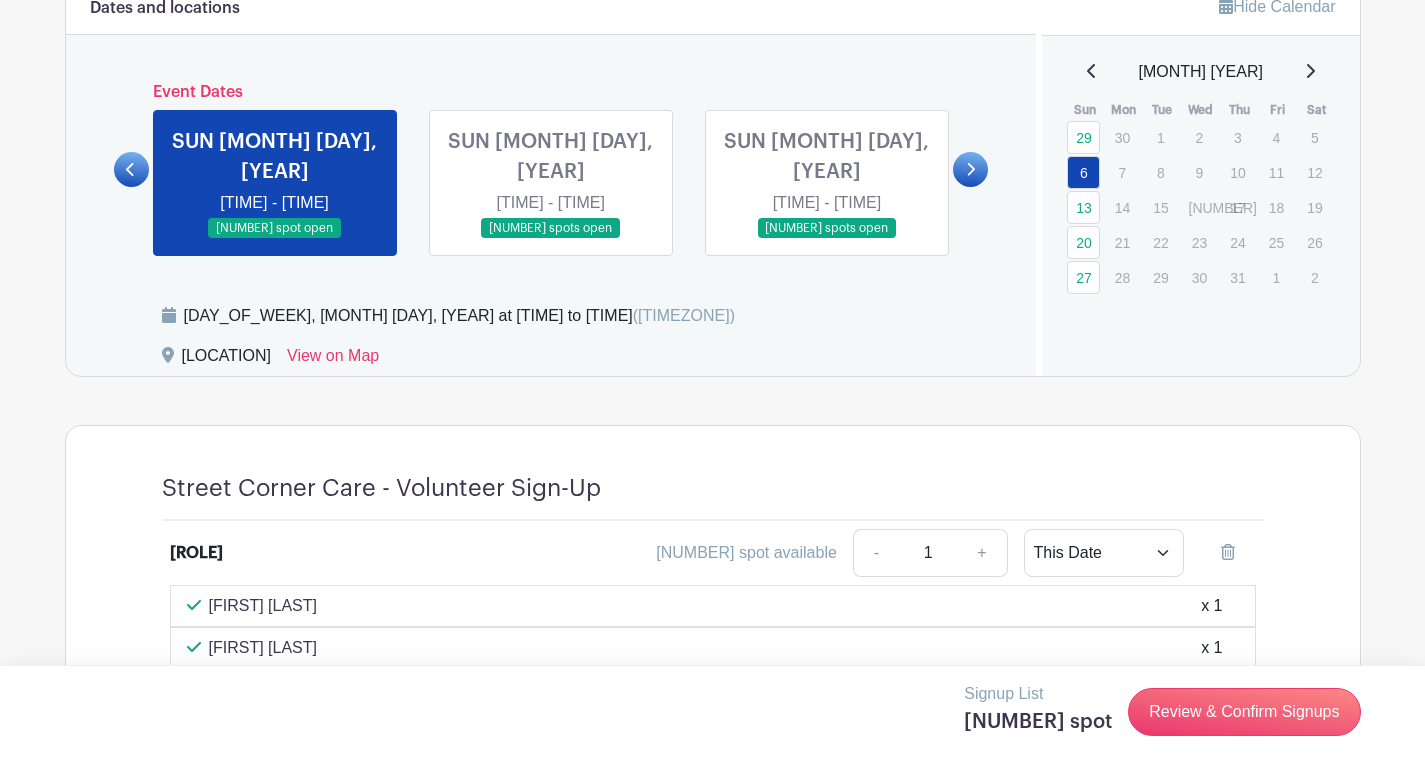 scroll, scrollTop: 810, scrollLeft: 0, axis: vertical 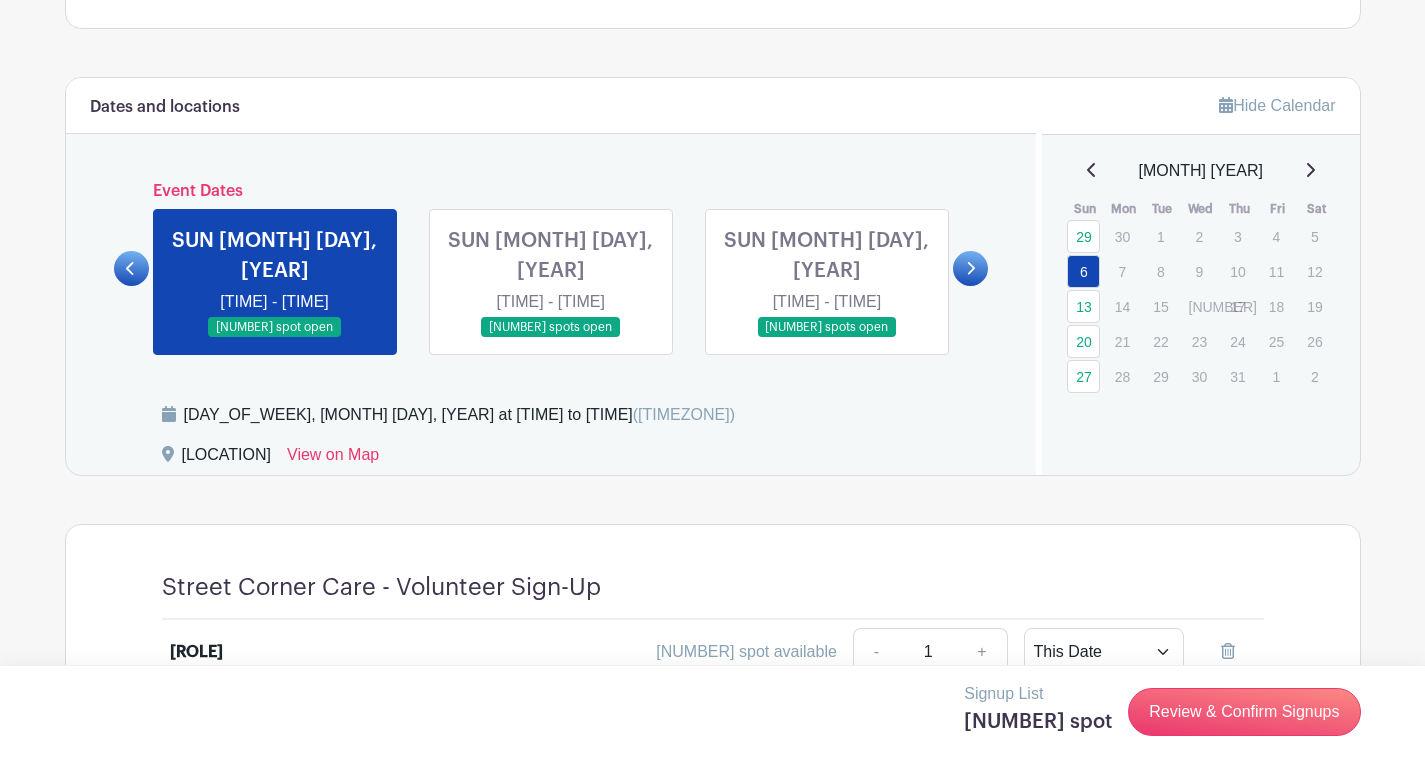 click at bounding box center (551, 338) 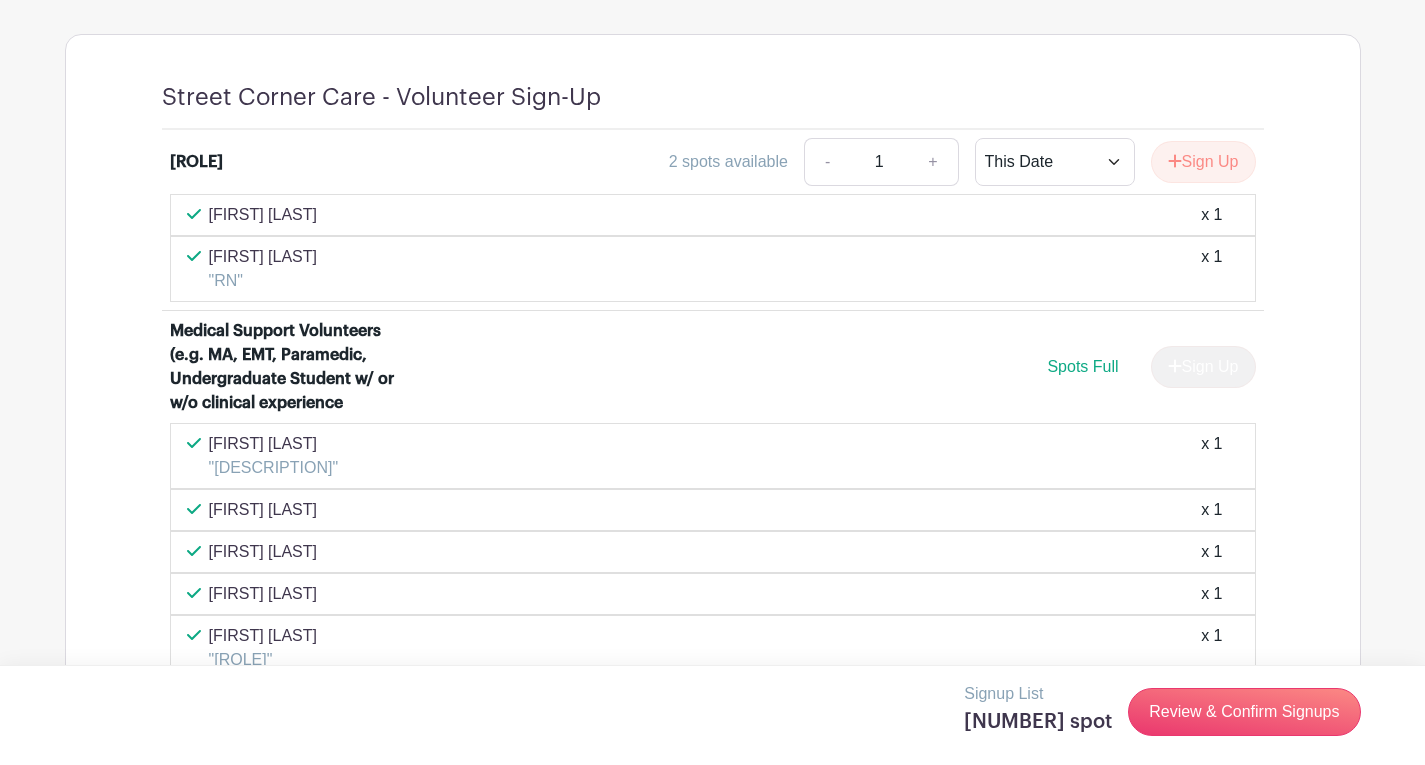 scroll, scrollTop: 1301, scrollLeft: 0, axis: vertical 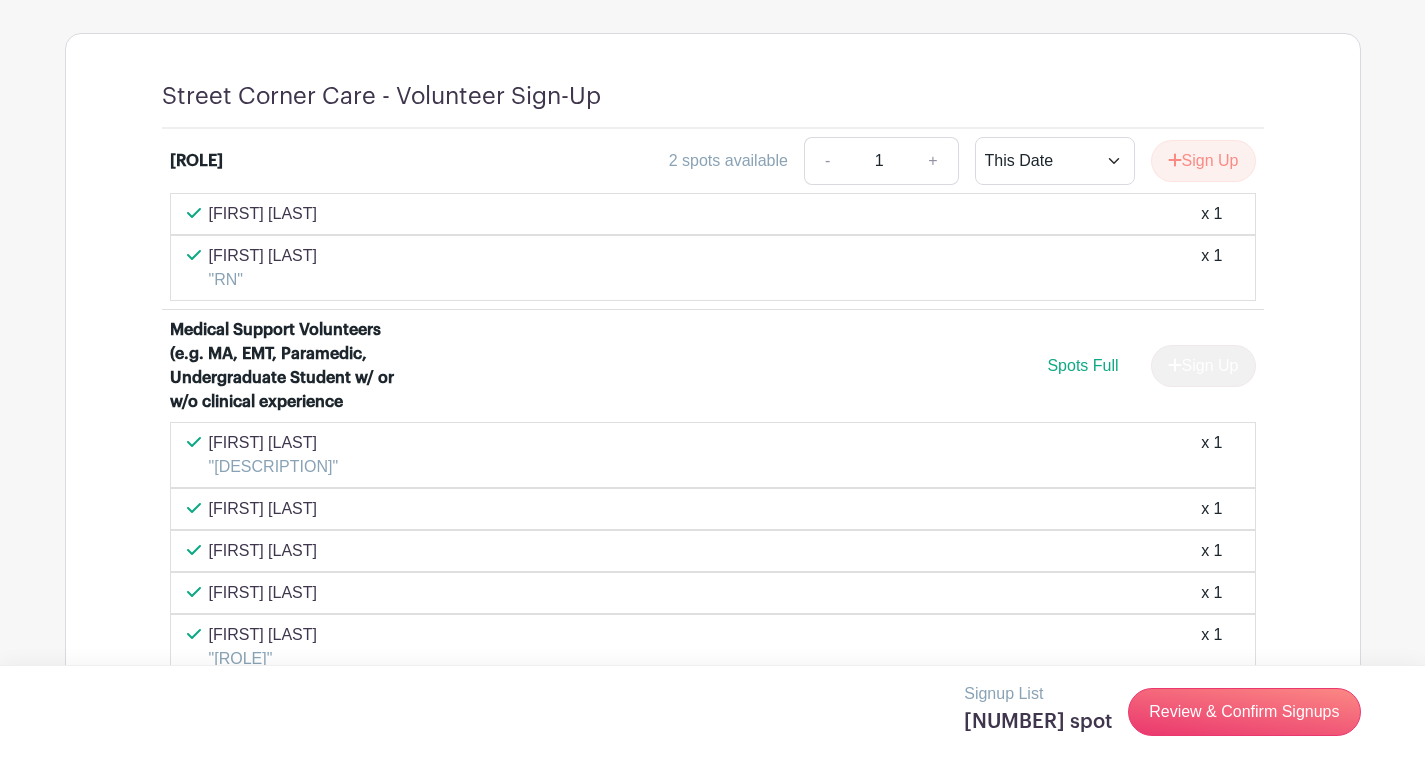 click on "Sign Up" at bounding box center (1195, 366) 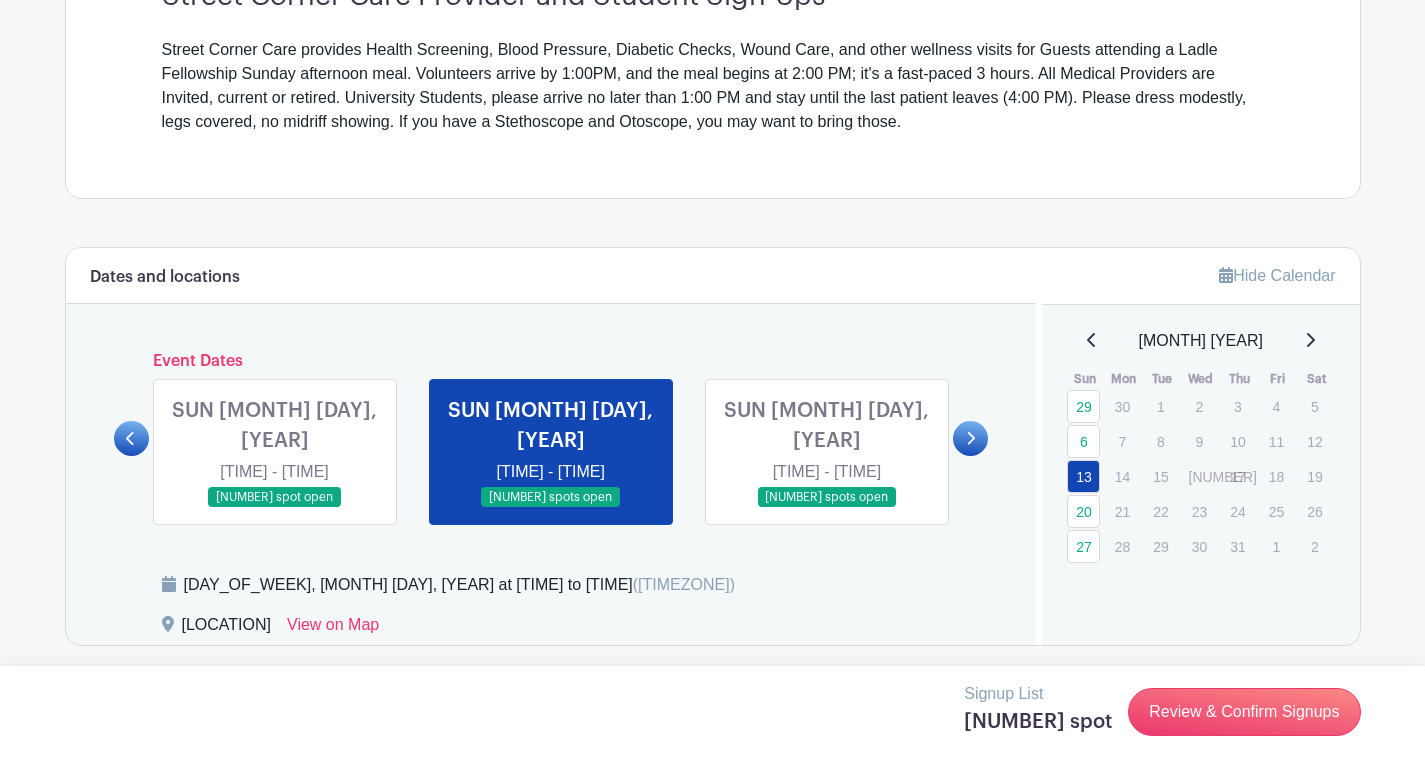 scroll, scrollTop: 637, scrollLeft: 0, axis: vertical 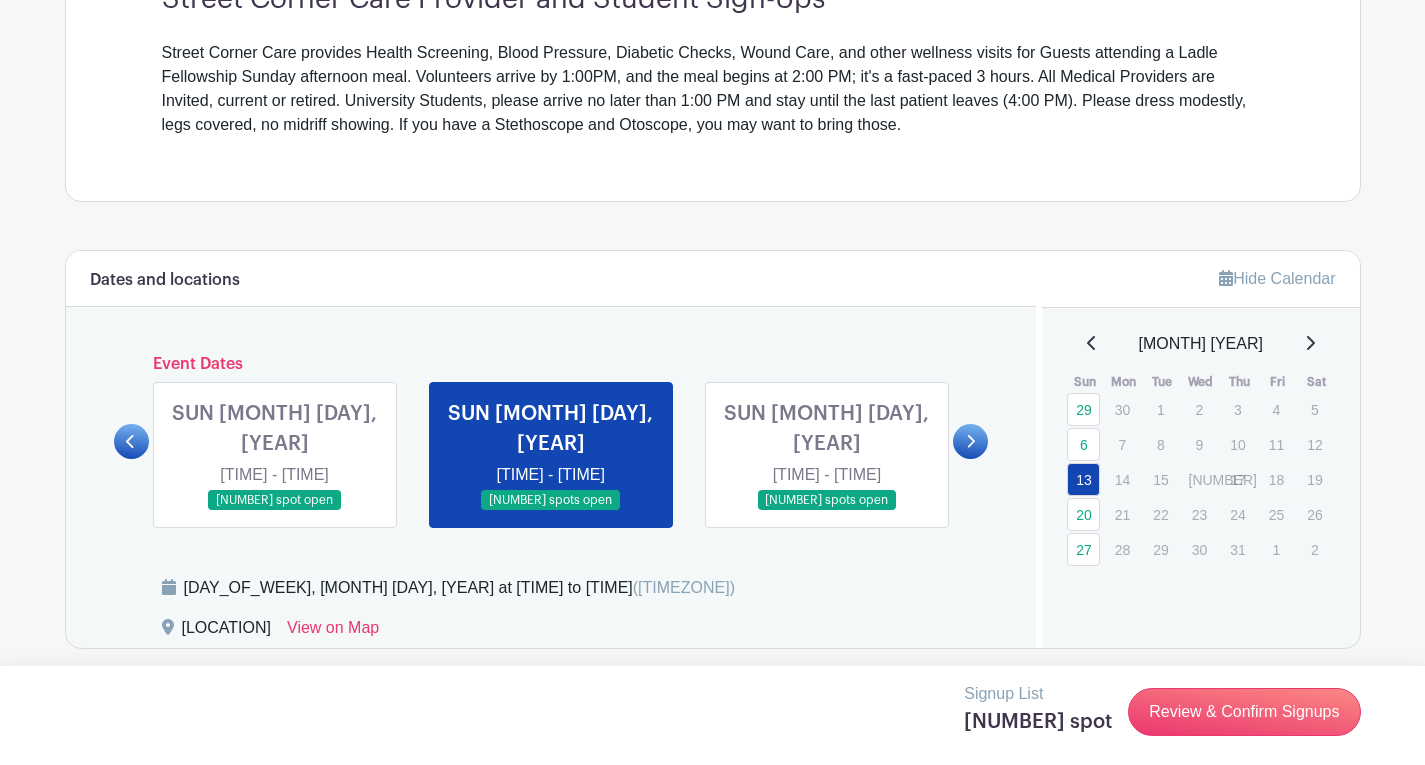 click at bounding box center (827, 511) 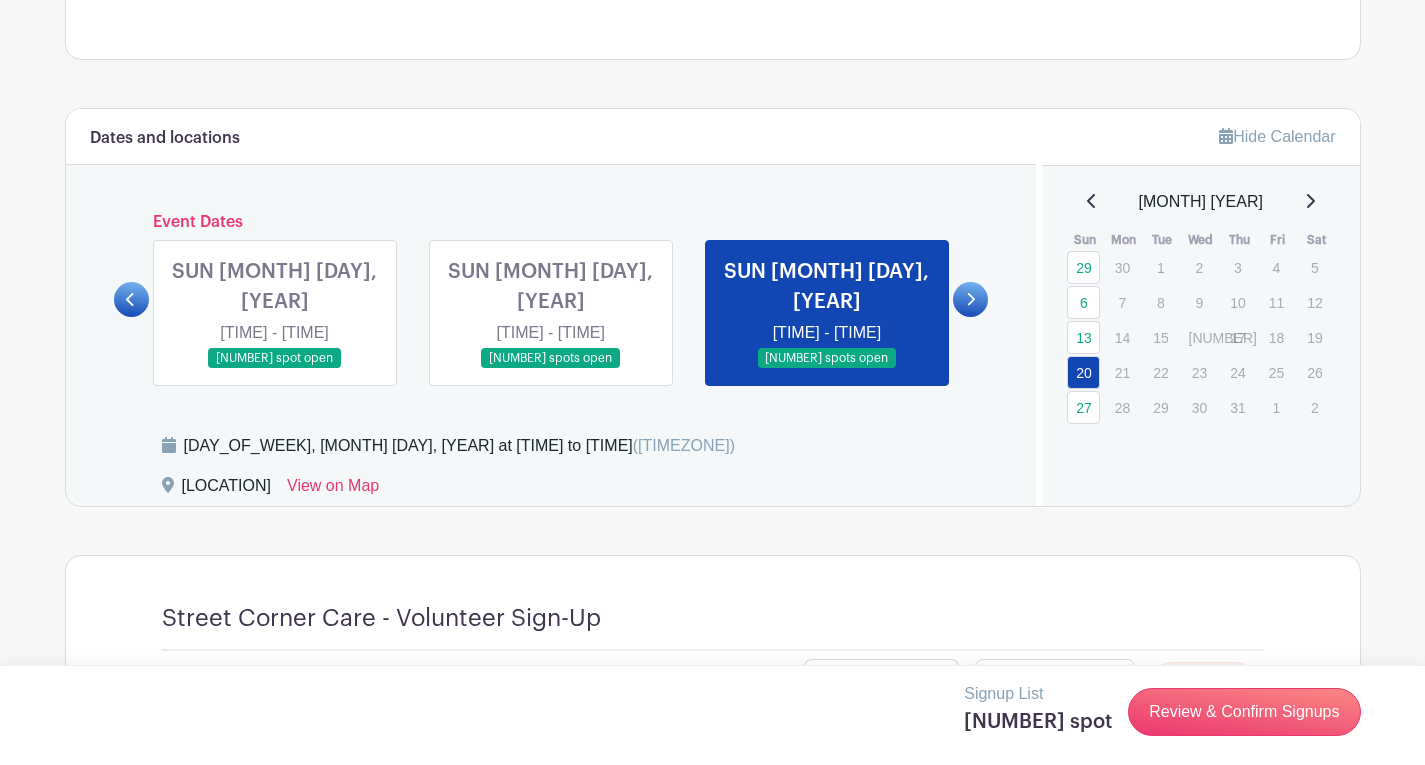 scroll, scrollTop: 691, scrollLeft: 0, axis: vertical 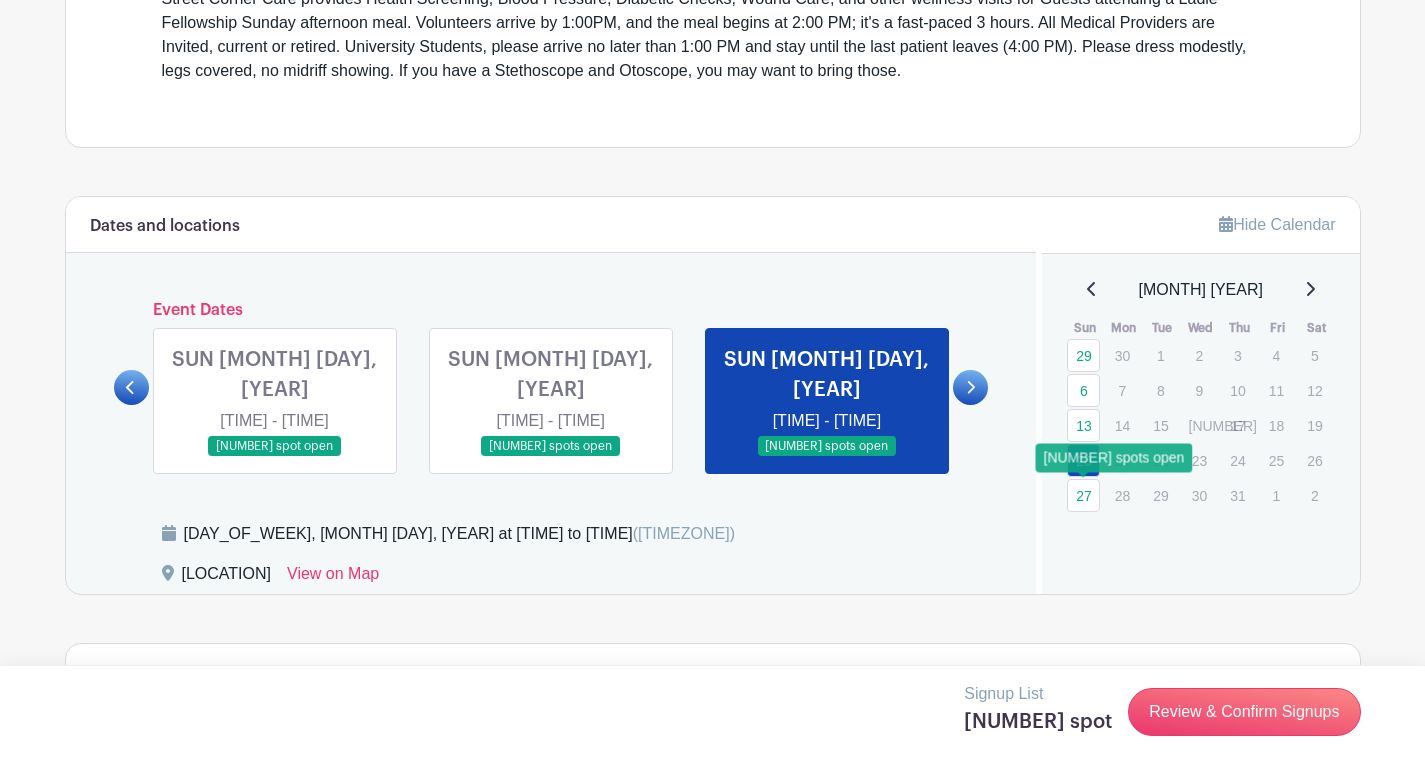 click on "27" at bounding box center (1083, 495) 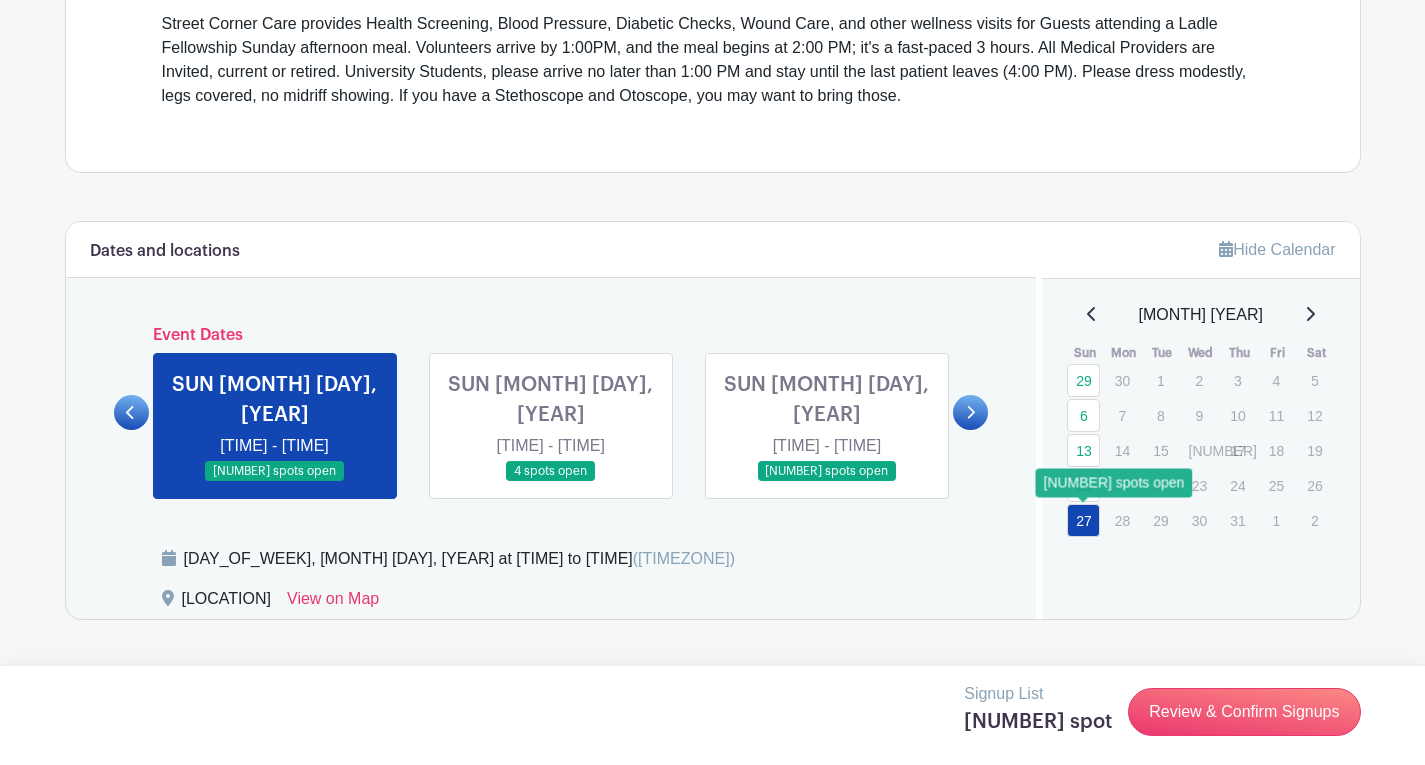 scroll, scrollTop: 667, scrollLeft: 0, axis: vertical 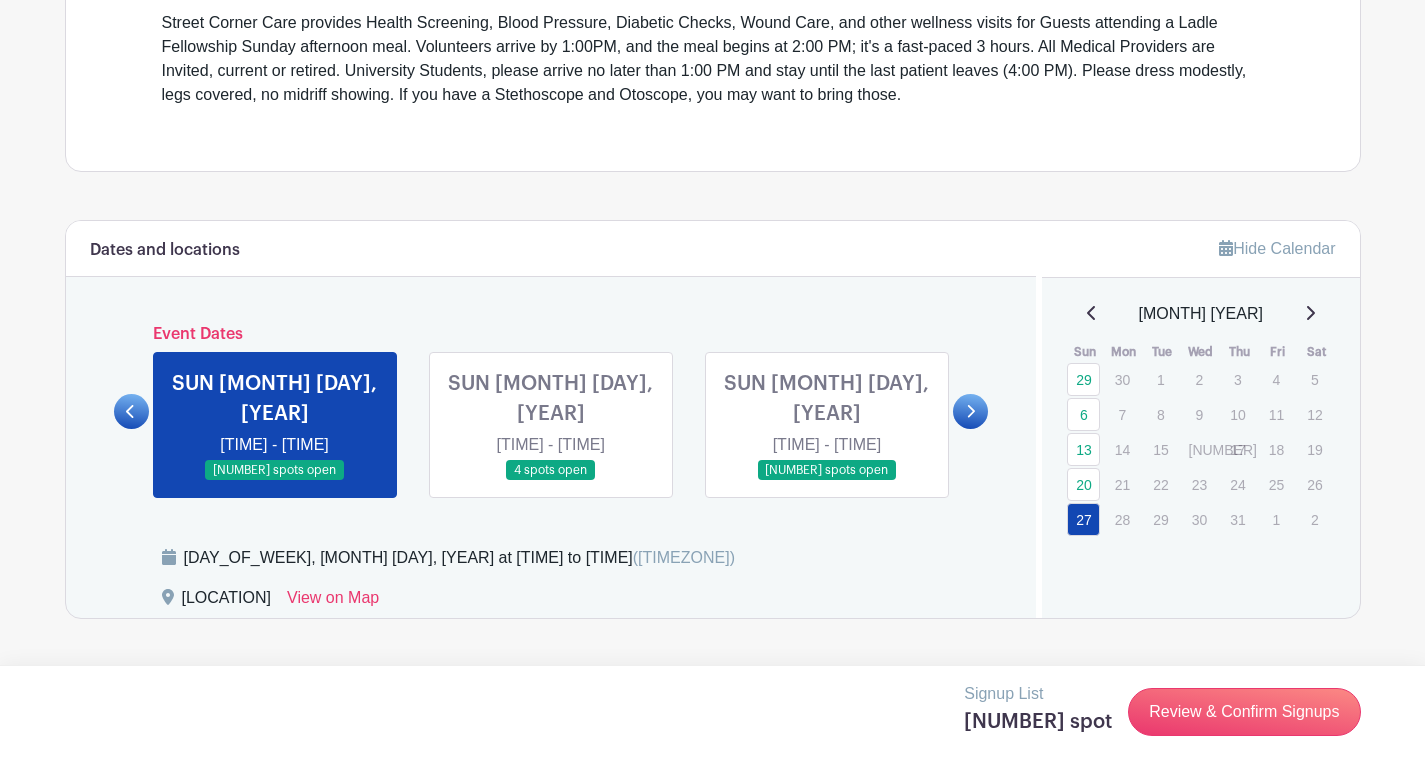 click at bounding box center [1310, 314] 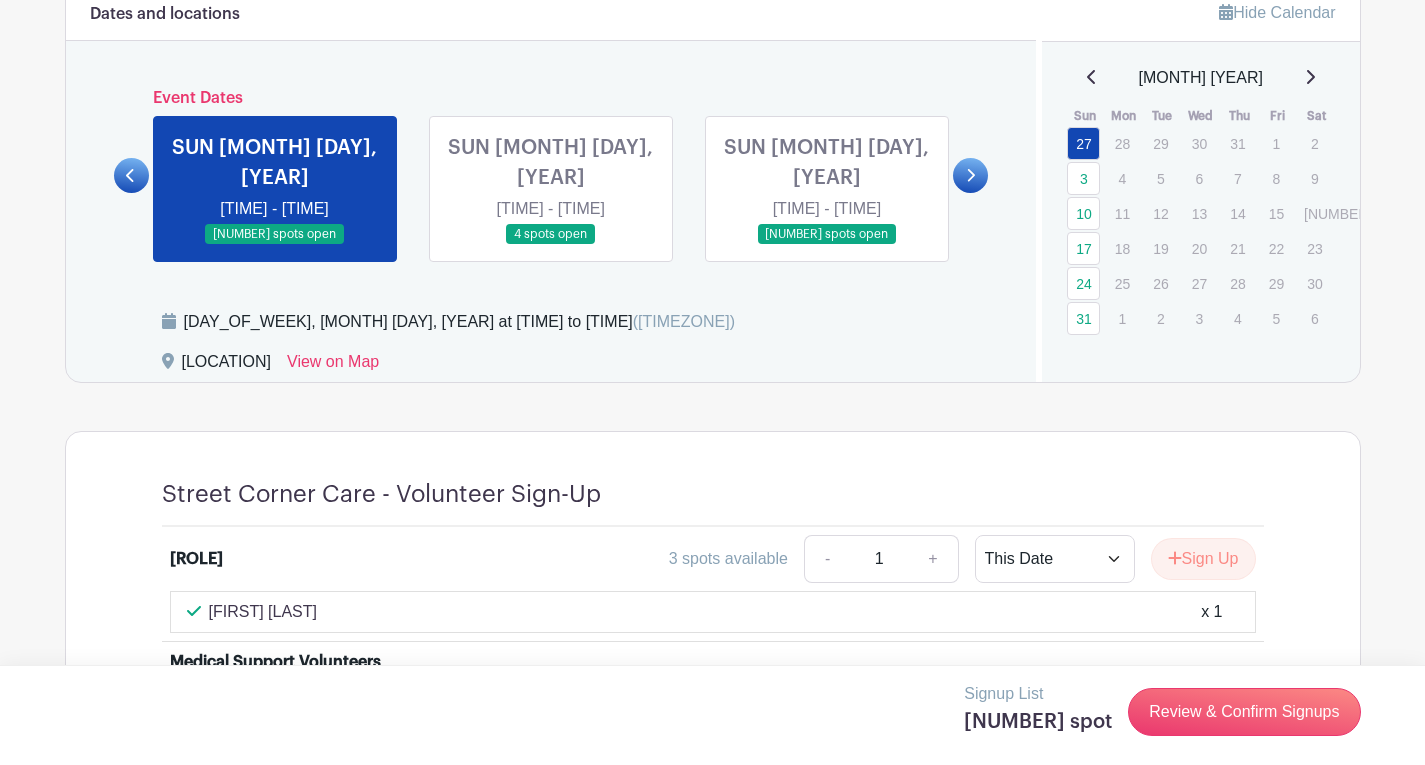 scroll, scrollTop: 902, scrollLeft: 0, axis: vertical 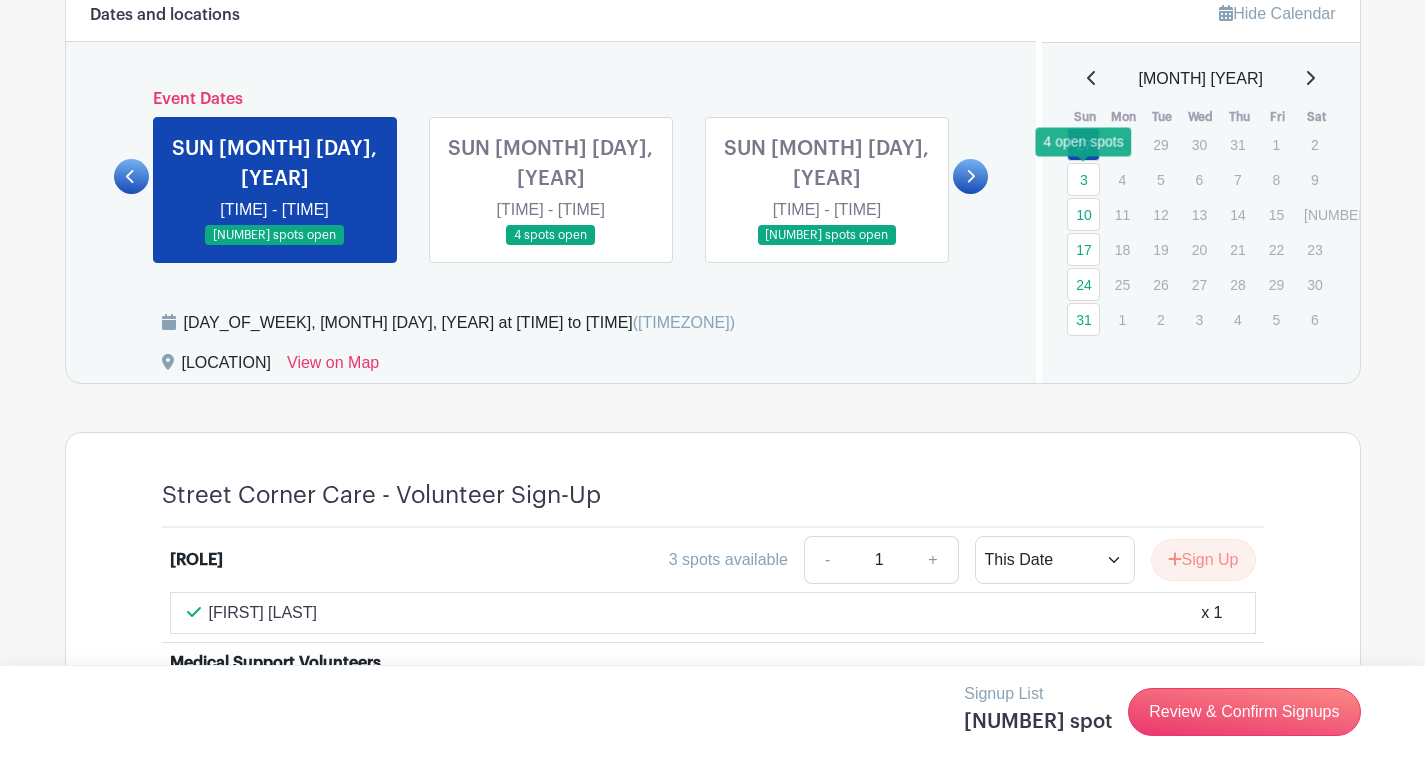 click on "3" at bounding box center (1083, 179) 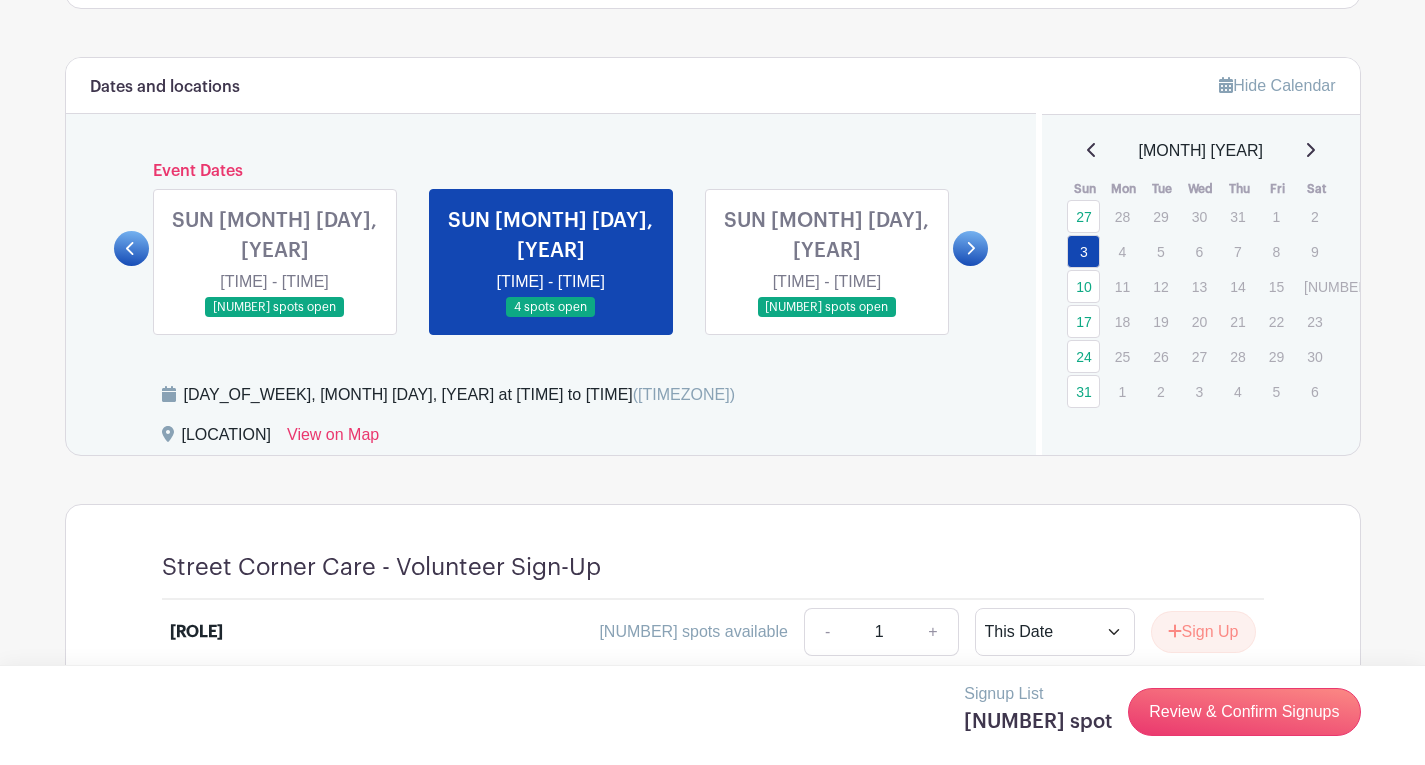 scroll, scrollTop: 817, scrollLeft: 0, axis: vertical 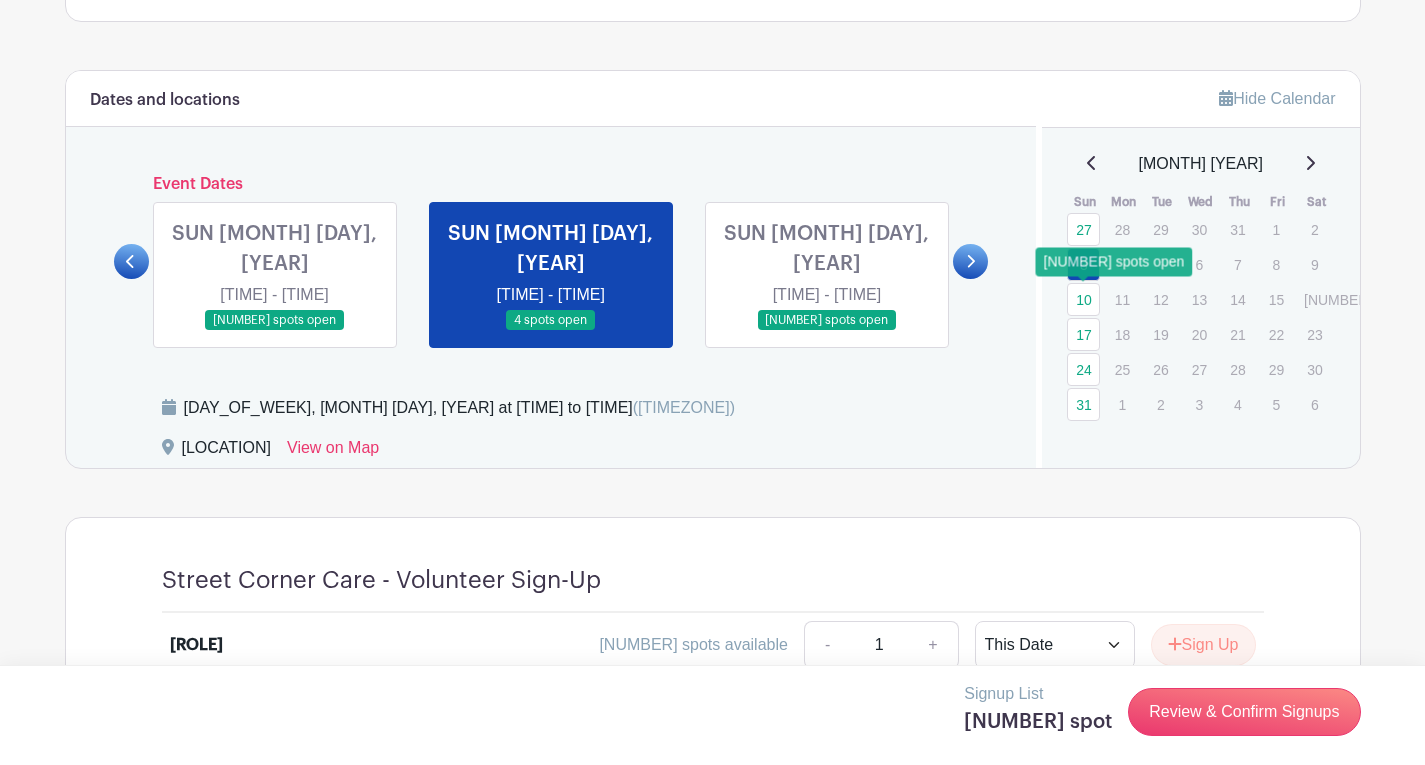 click on "10" at bounding box center (1083, 299) 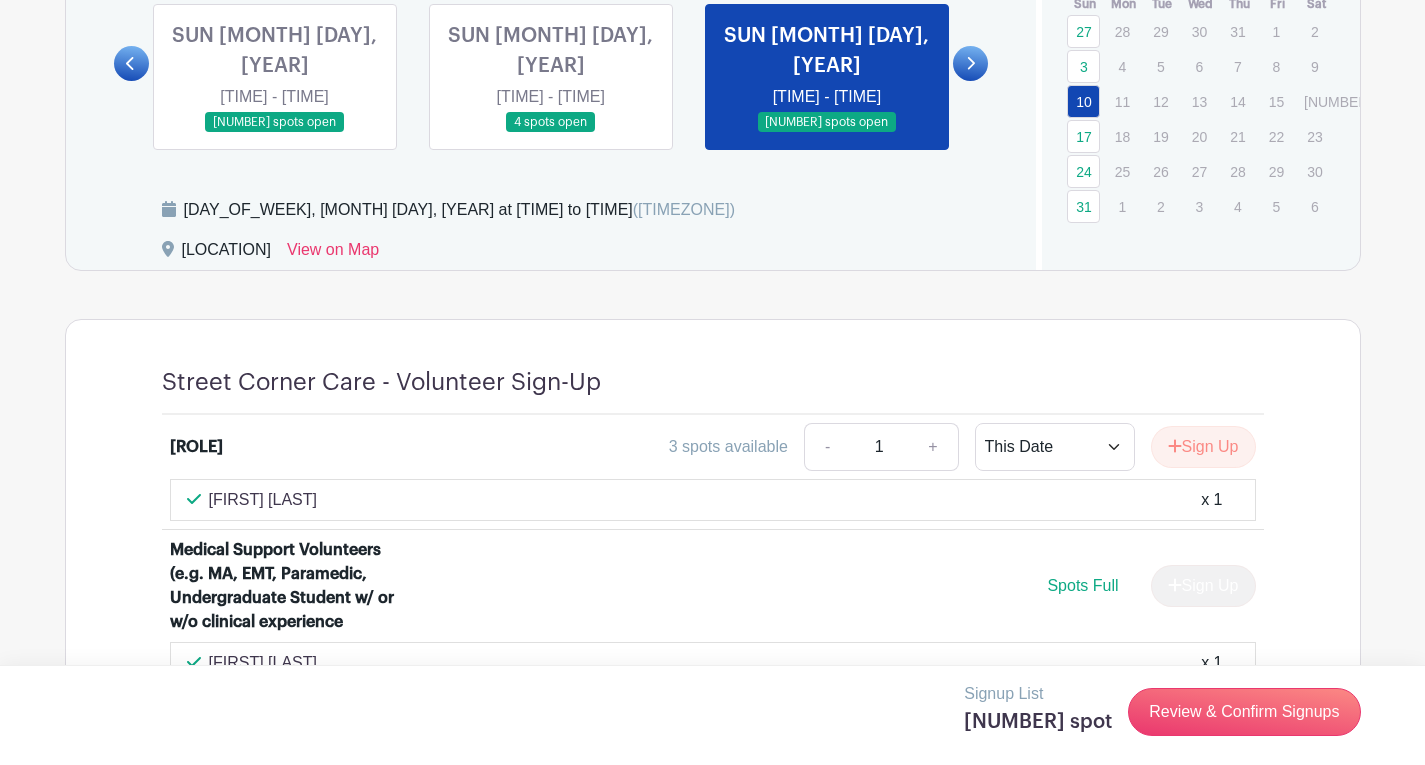 scroll, scrollTop: 958, scrollLeft: 0, axis: vertical 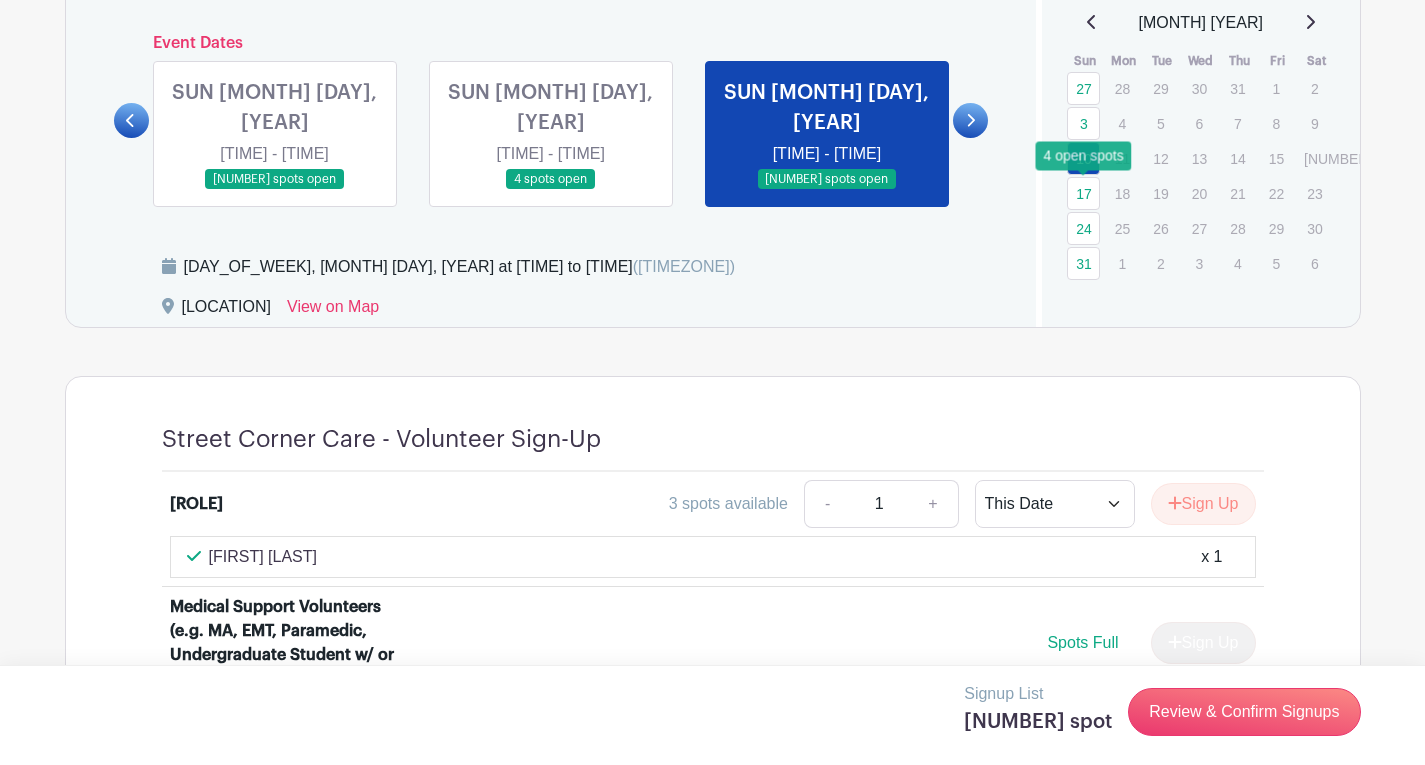 click on "17" at bounding box center [1083, 193] 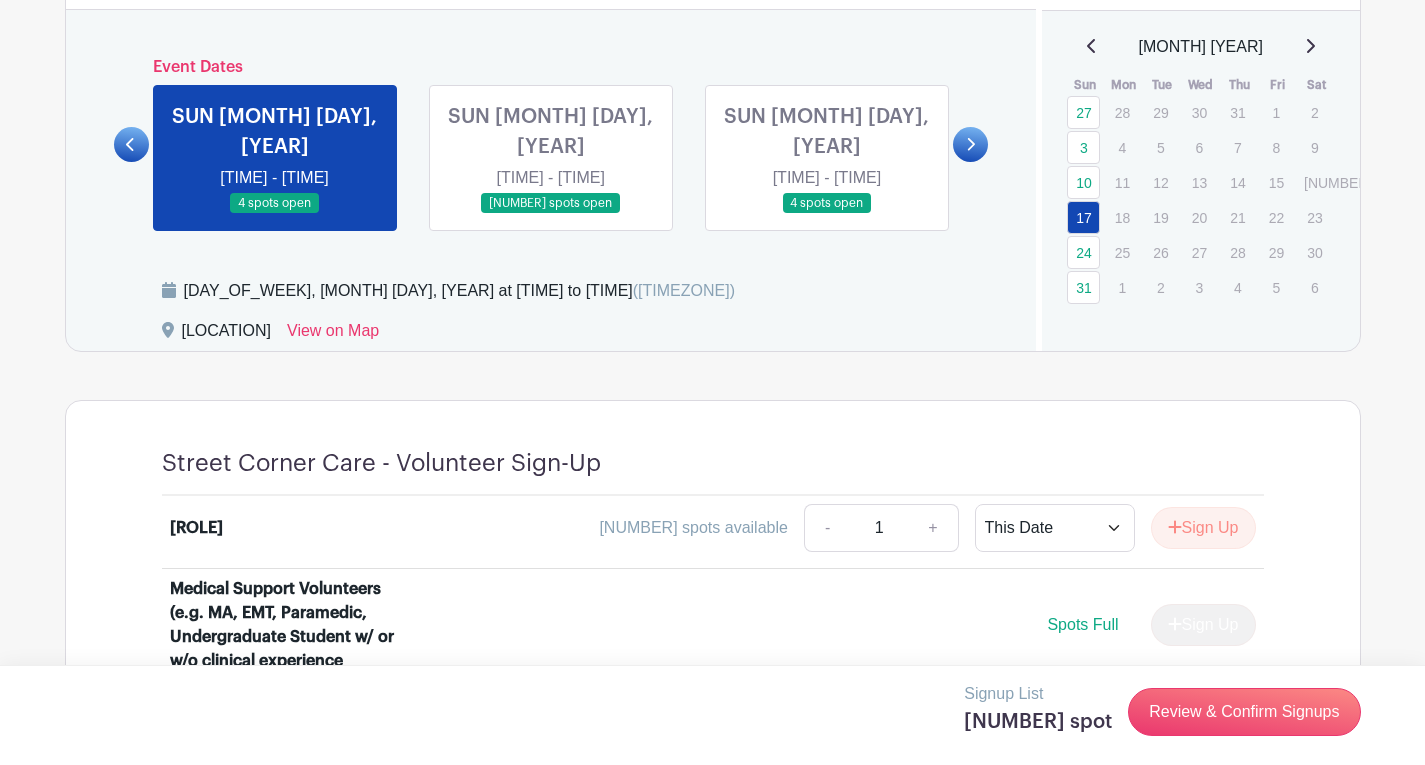 scroll, scrollTop: 935, scrollLeft: 0, axis: vertical 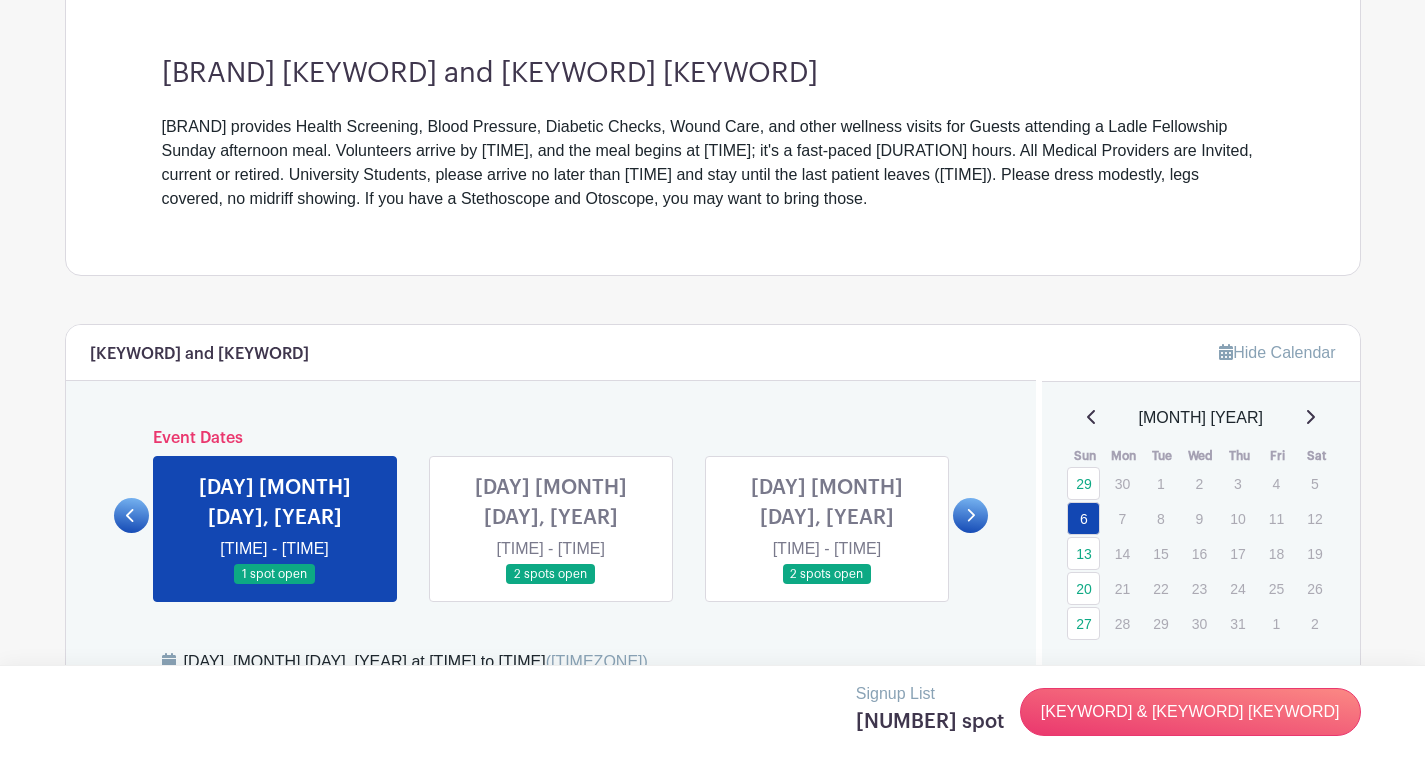 click on "Hide Calendar
[MONTH] [YEAR]
[DAY]
[DAY]
[DAY]
[DAY]
[DAY]
[DAY]
[DAY]
[DAY]
[DAY]
[DAY]
[DAY]
[DAY]
[DAY]
[DAY]
[DAY]
[DAY]
[DAY]
[DAY]
[DAY]
[DAY]
[DAY]
[DAY]
[DAY]
[DAY]
[DAY]
[DAY]
[DAY]
[DAY]
[DAY]
[DAY]" at bounding box center (1198, 523) 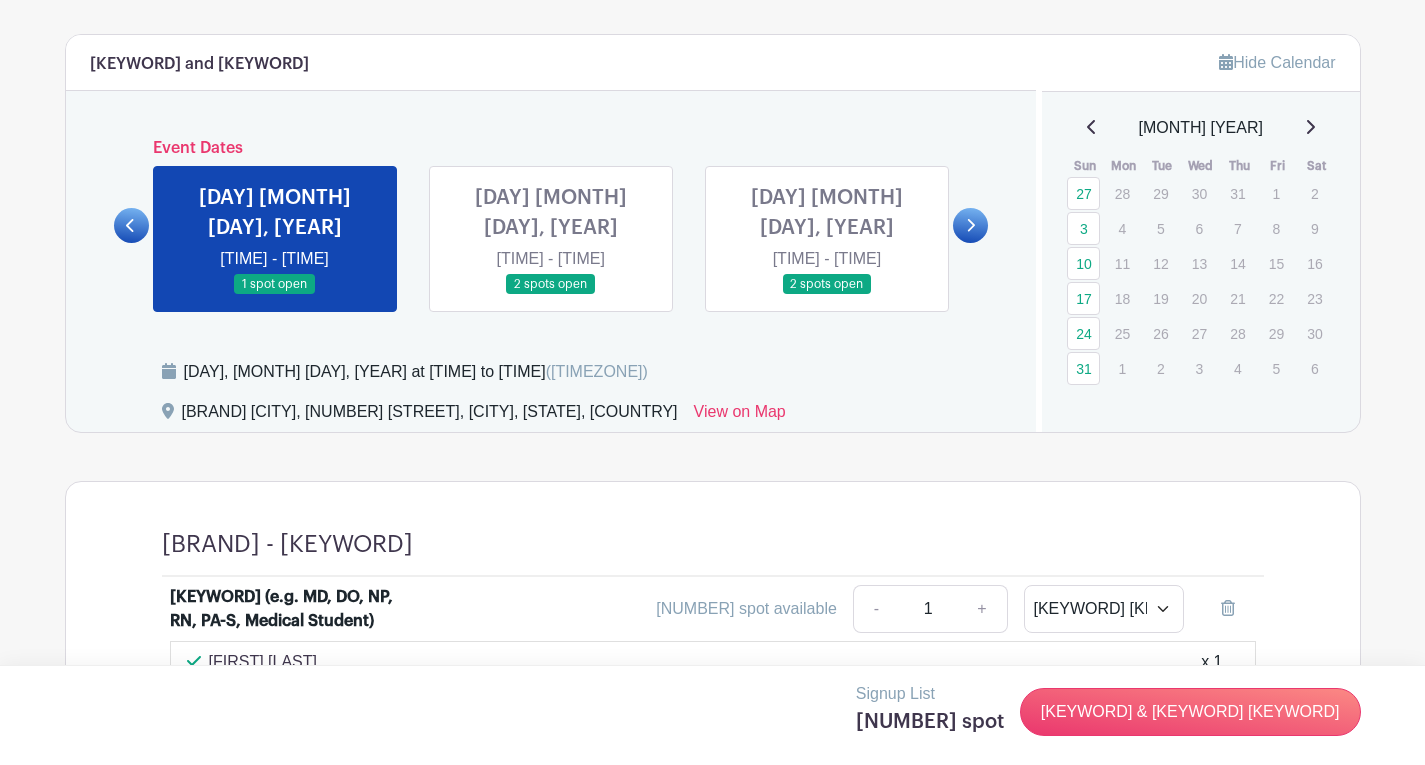 scroll, scrollTop: 857, scrollLeft: 0, axis: vertical 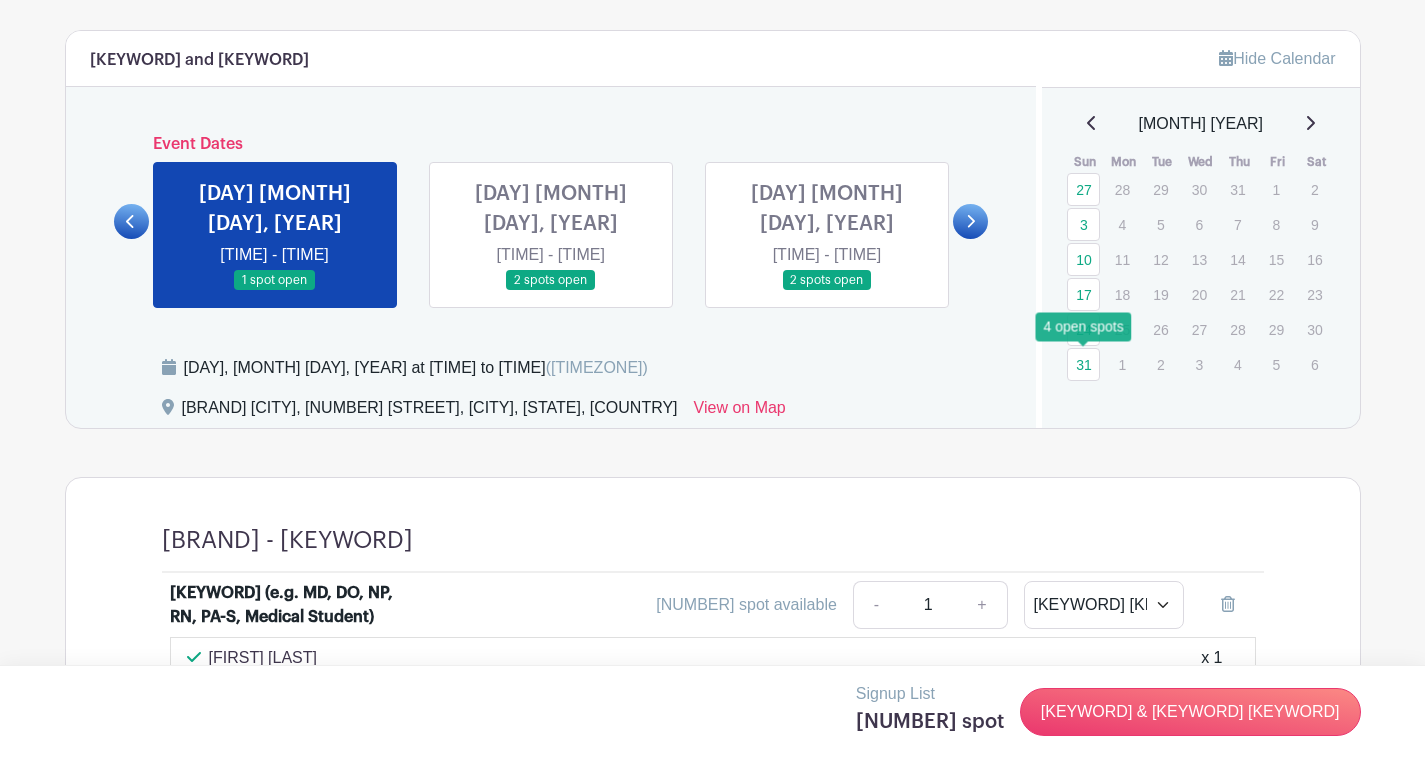 click on "31" at bounding box center (1083, 364) 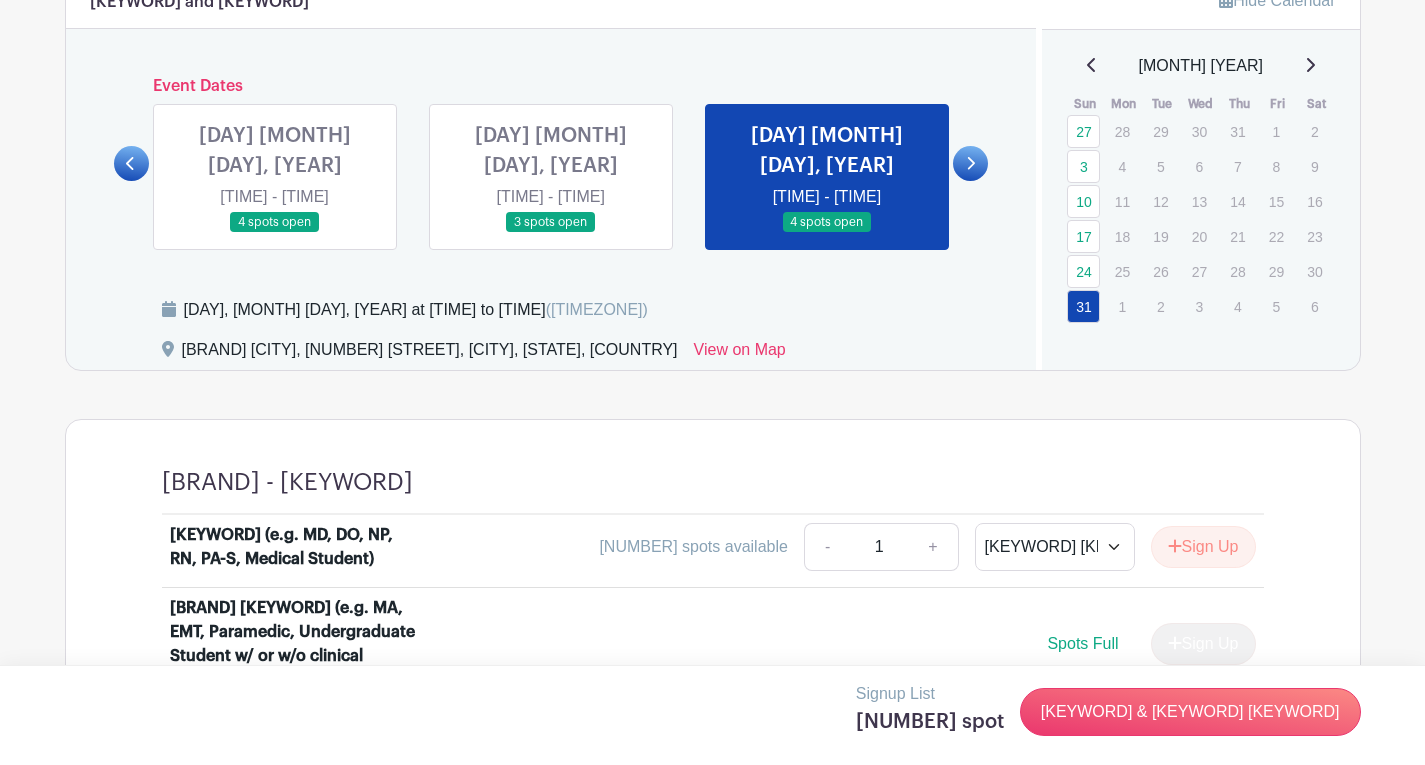 scroll, scrollTop: 0, scrollLeft: 0, axis: both 